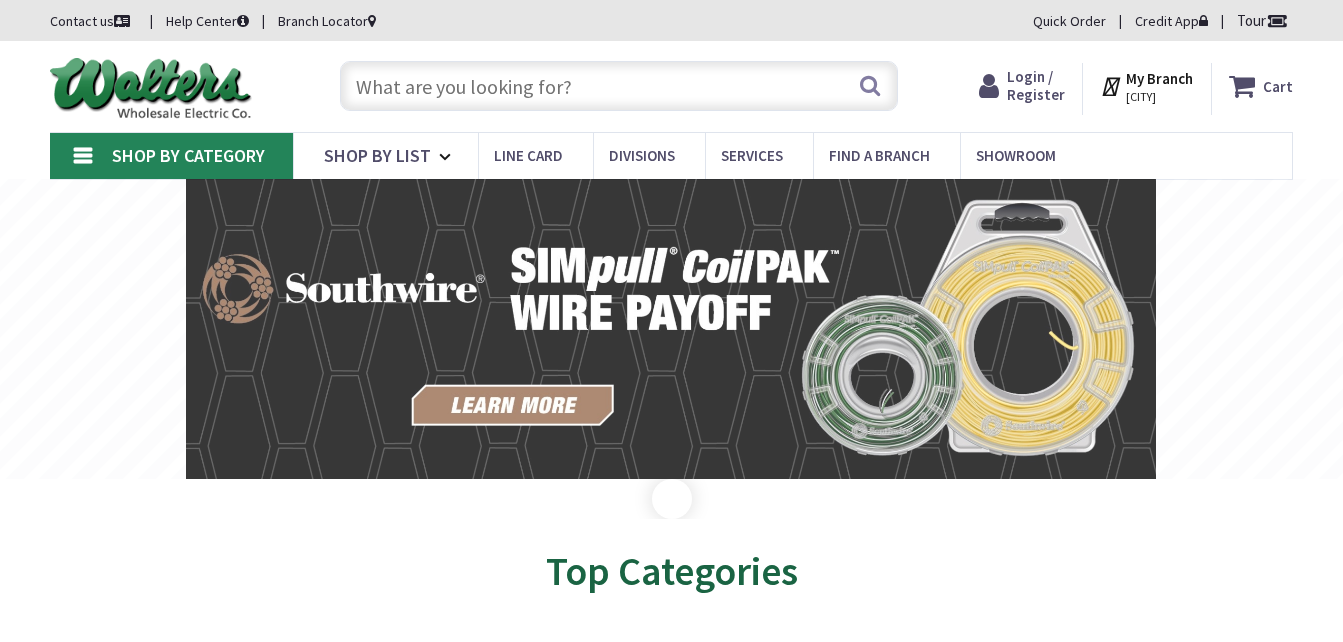 scroll, scrollTop: 0, scrollLeft: 0, axis: both 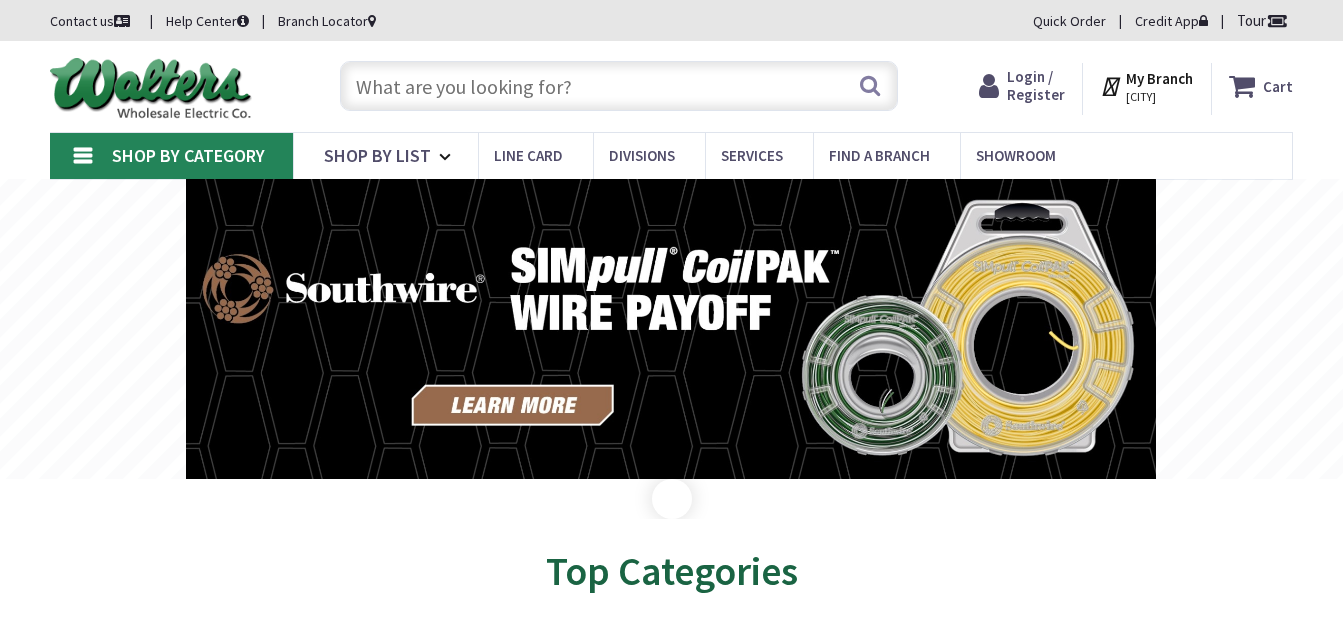 click at bounding box center (619, 86) 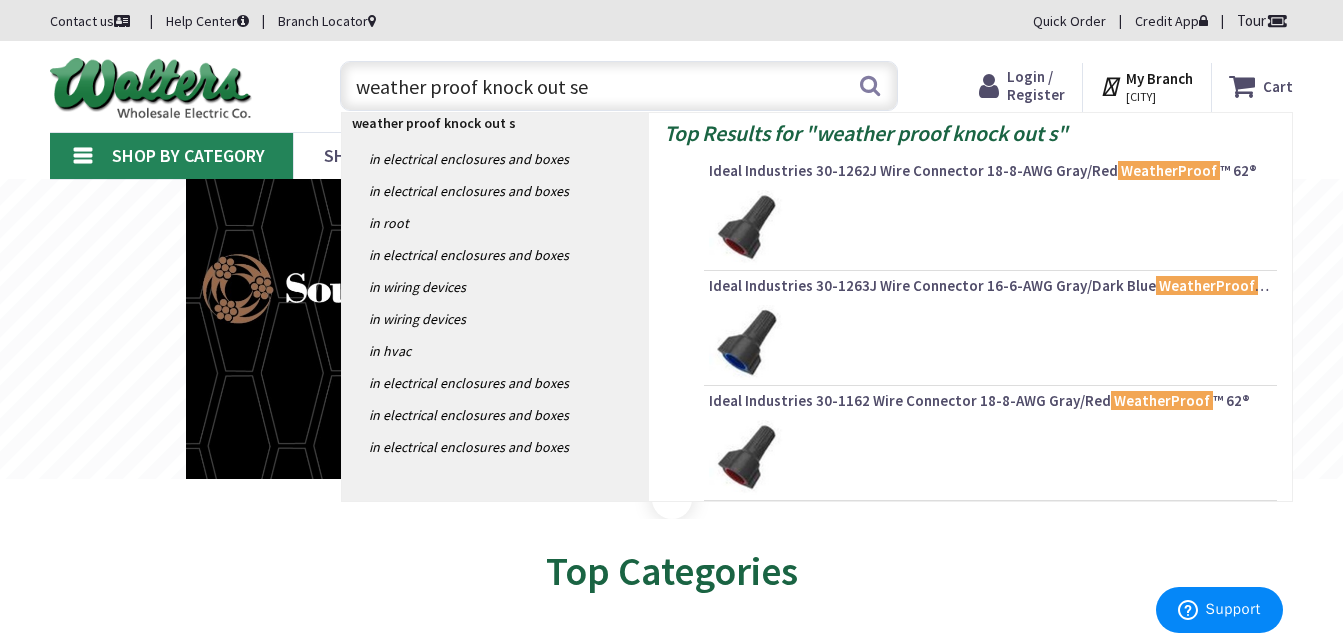 type on "weather proof knock out sea" 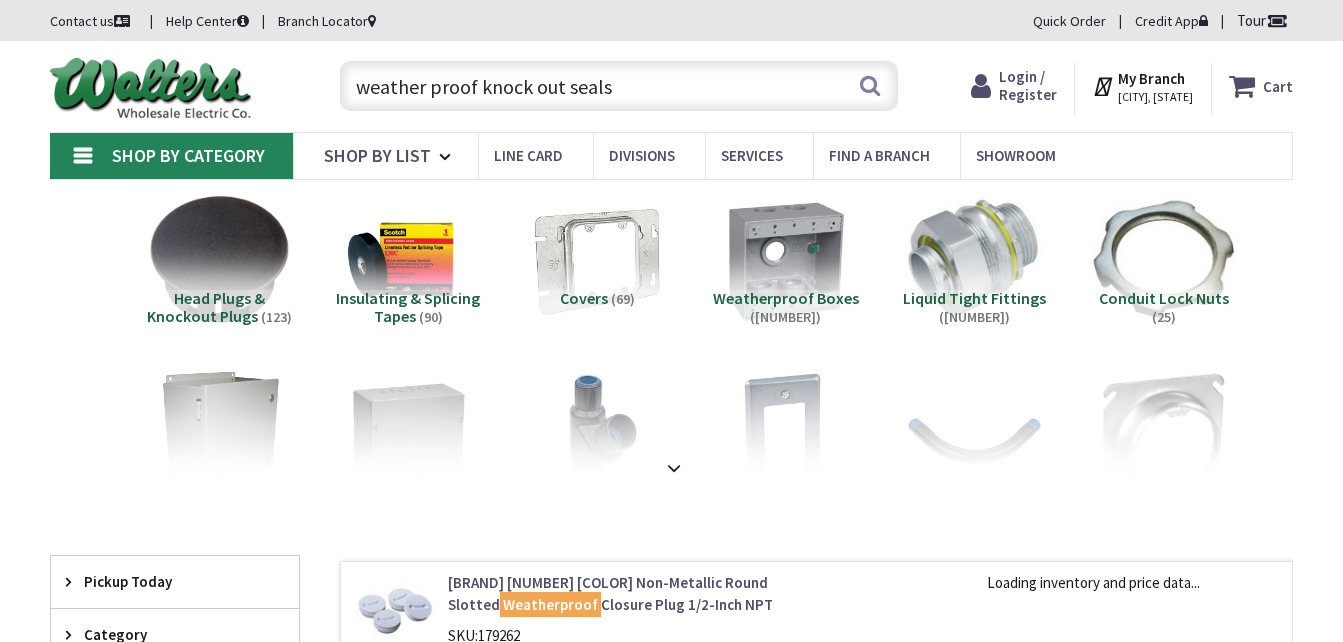 scroll, scrollTop: 0, scrollLeft: 0, axis: both 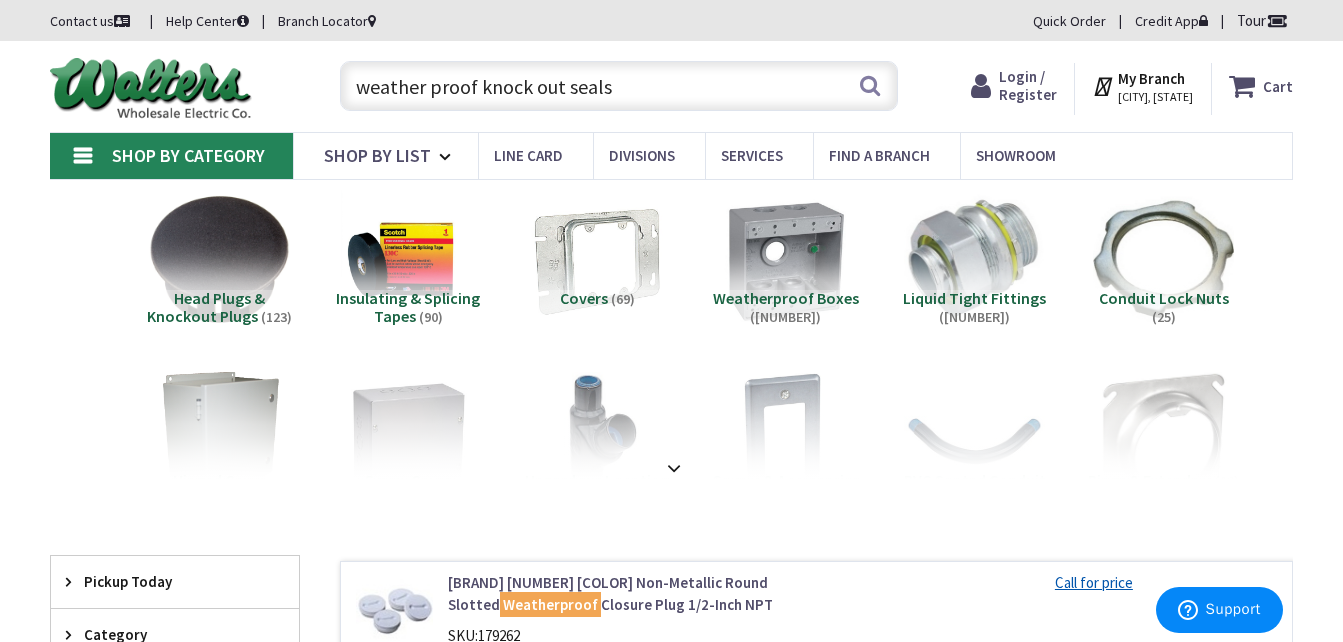 click on "weather proof knock out seals" at bounding box center (619, 86) 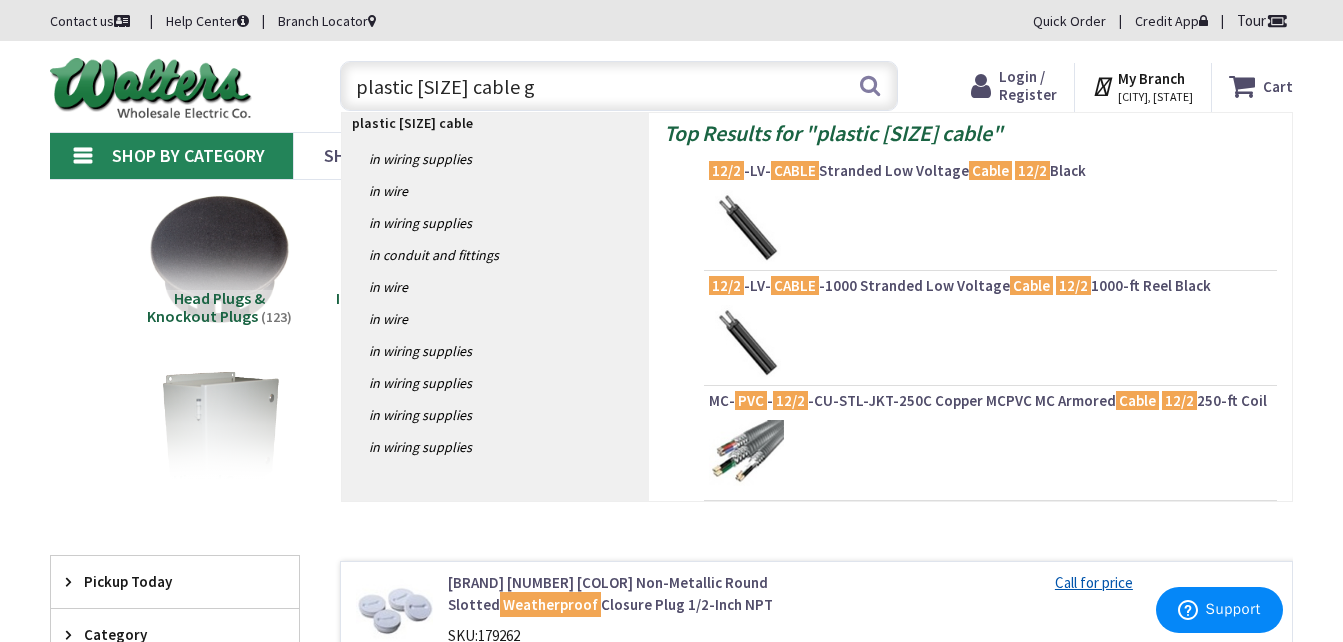 type on "plastic 1/2" cable gr" 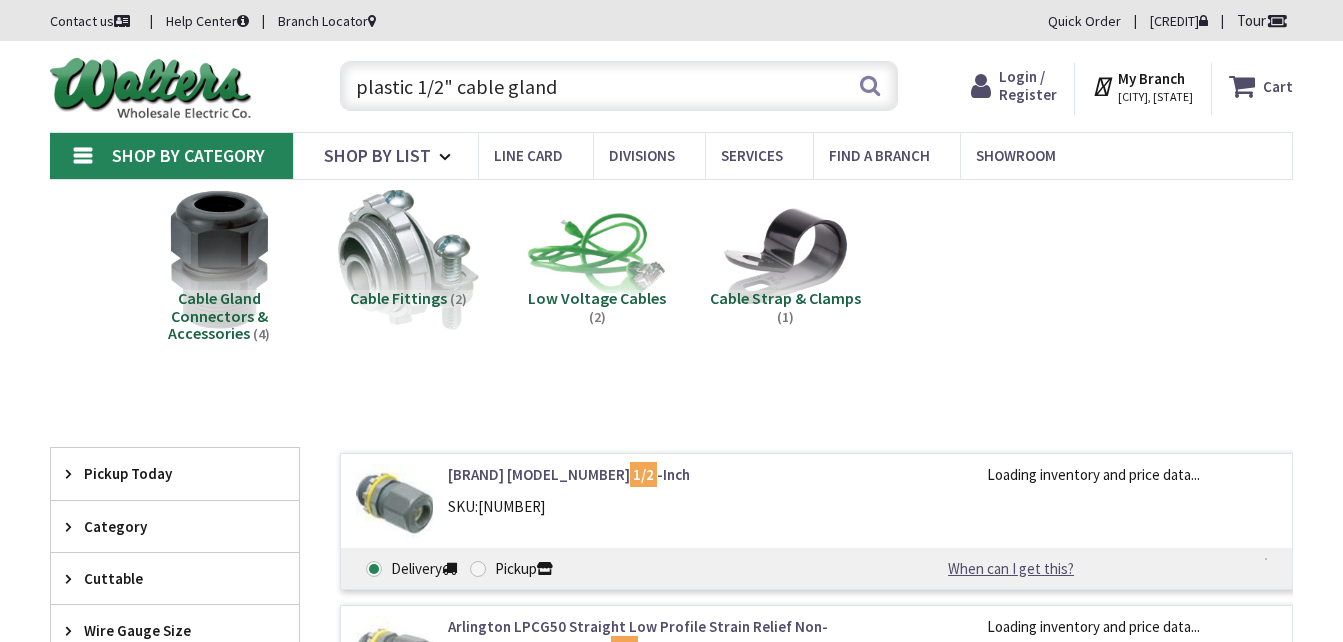 scroll, scrollTop: 0, scrollLeft: 0, axis: both 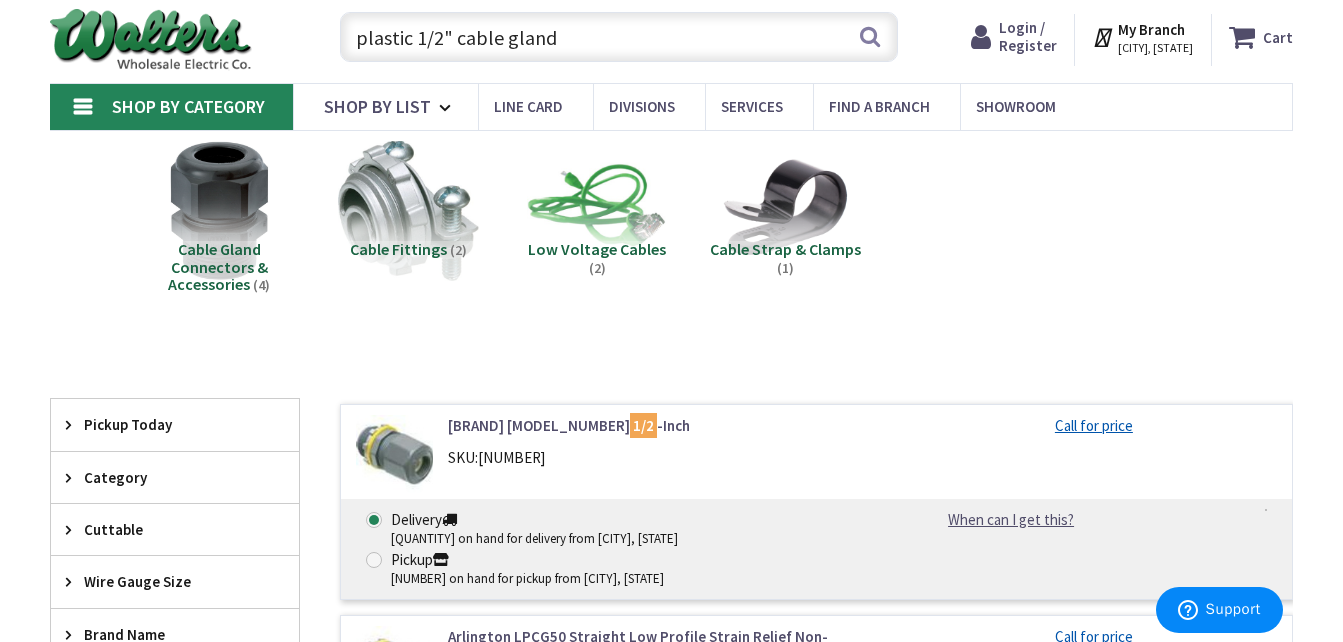 click on "plastic 1/2" cable gland" at bounding box center (619, 37) 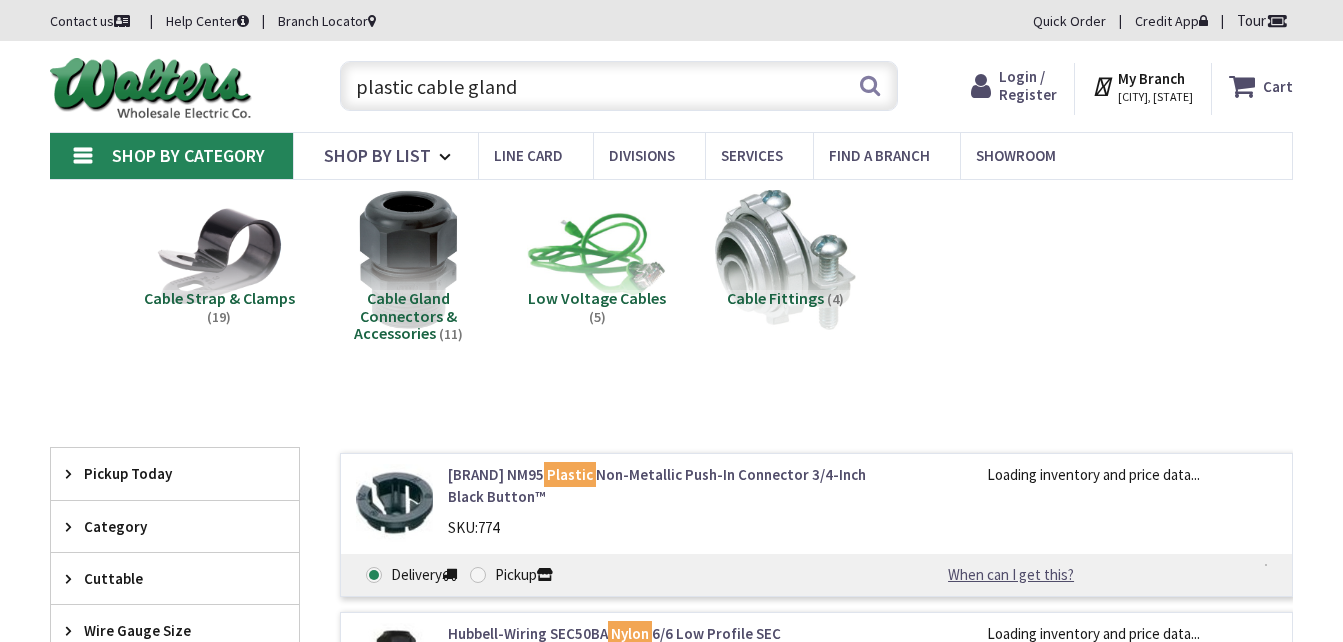 scroll, scrollTop: 0, scrollLeft: 0, axis: both 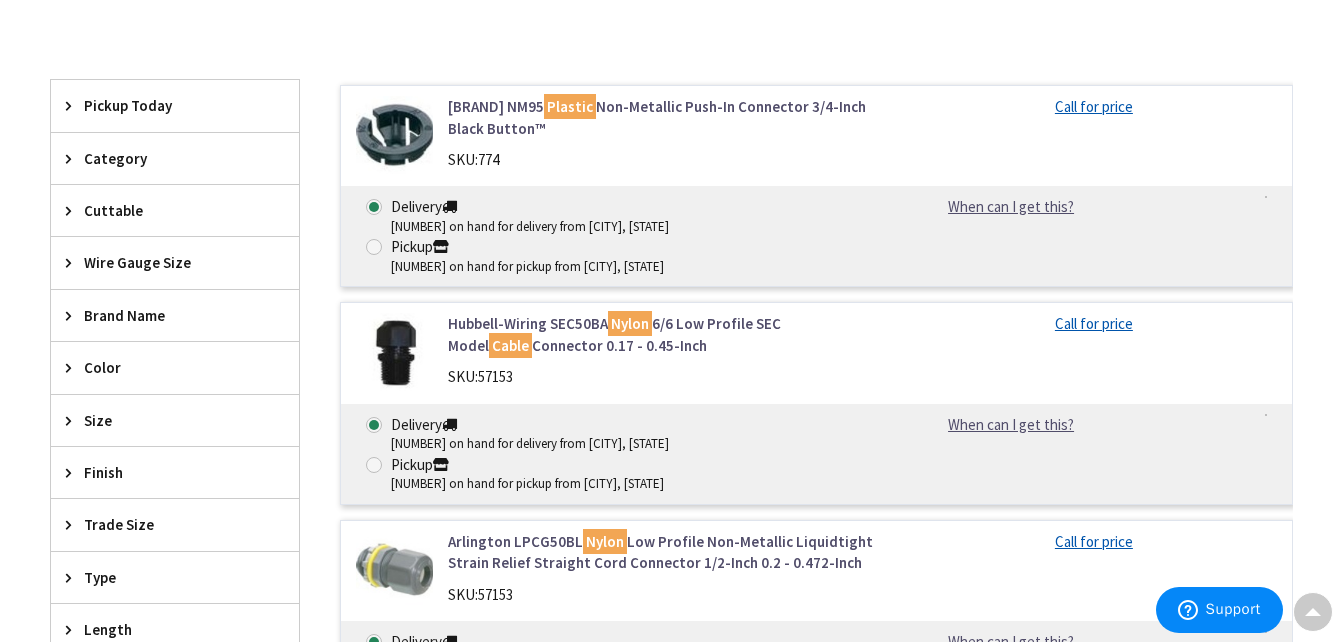 drag, startPoint x: 485, startPoint y: 282, endPoint x: 327, endPoint y: 266, distance: 158.80806 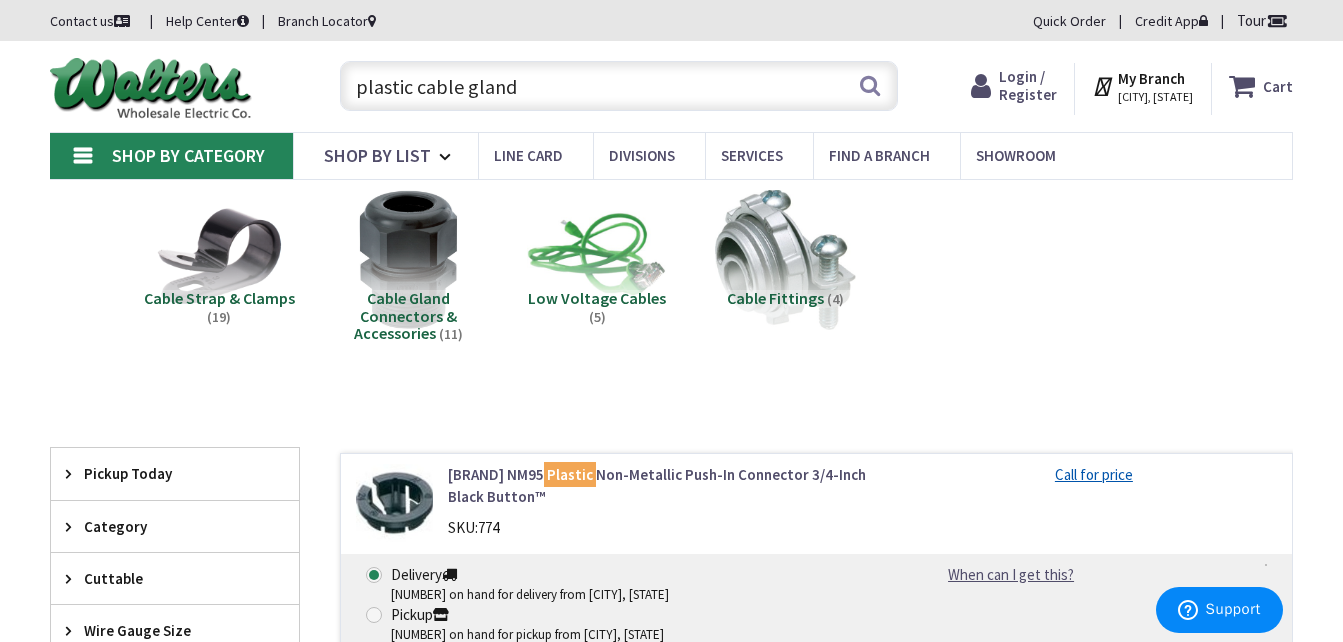 click on "plastic cable gland" at bounding box center [619, 86] 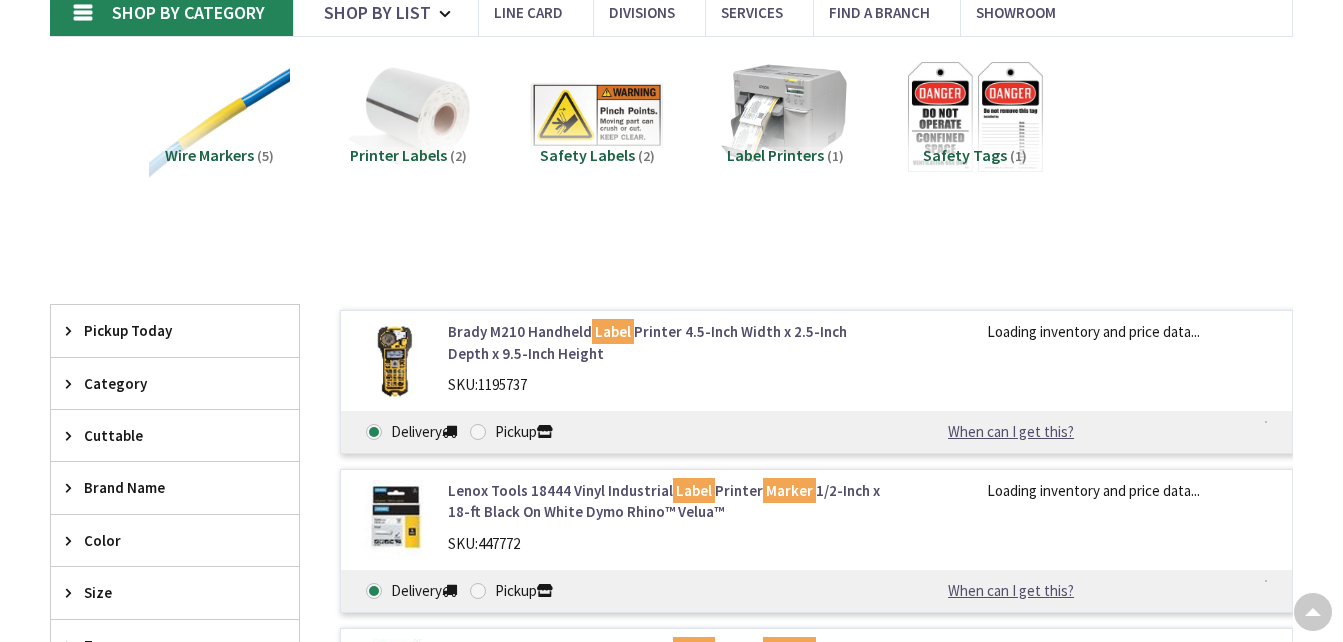 scroll, scrollTop: 143, scrollLeft: 0, axis: vertical 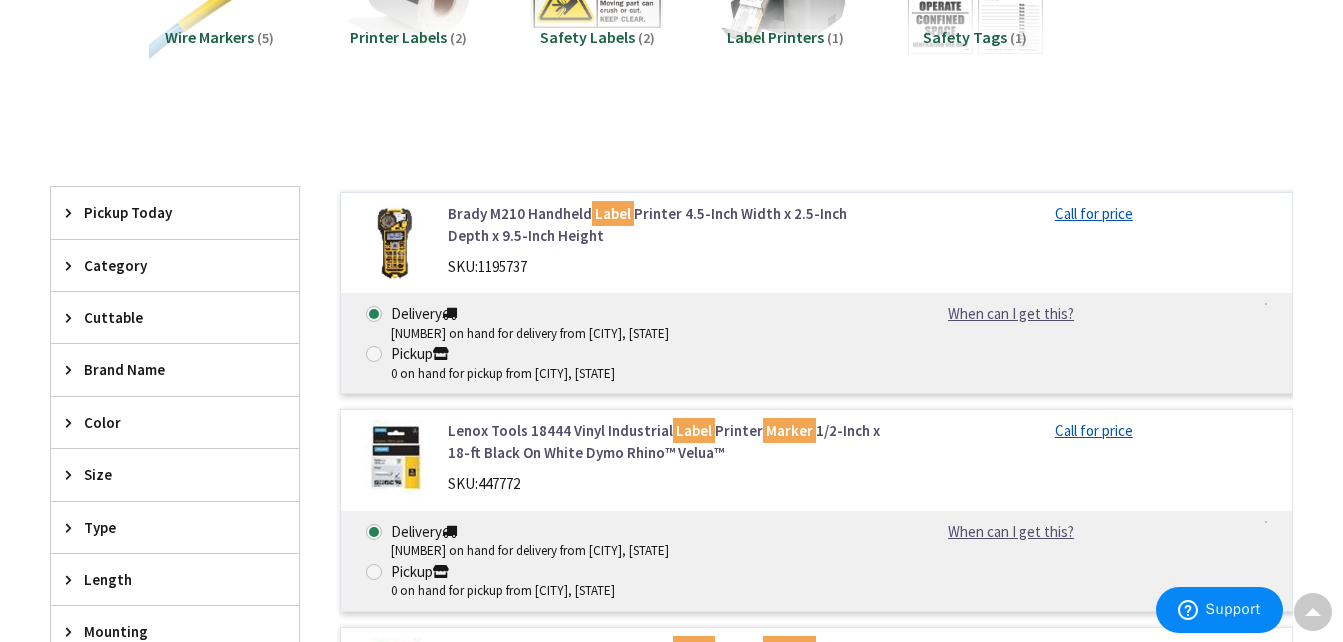 click on "Brady M210 Handheld  Label  Printer 4.5-Inch Width x 2.5-Inch Depth x 9.5-Inch Height" at bounding box center [664, 224] 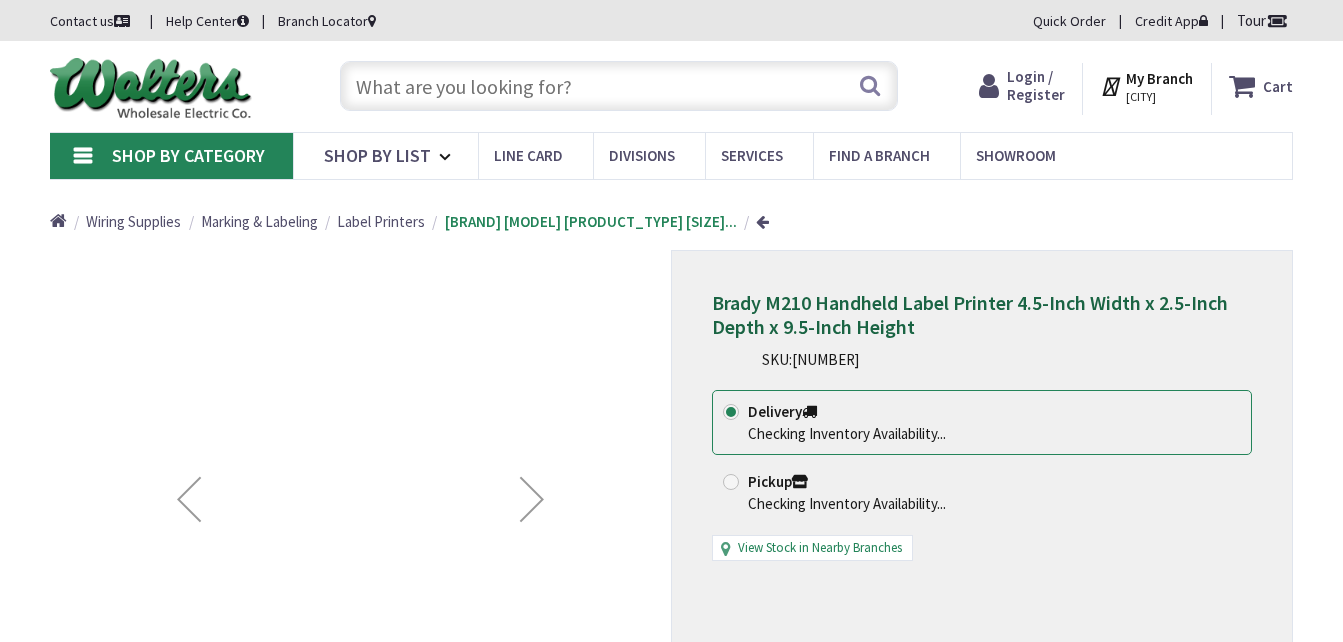 scroll, scrollTop: 0, scrollLeft: 0, axis: both 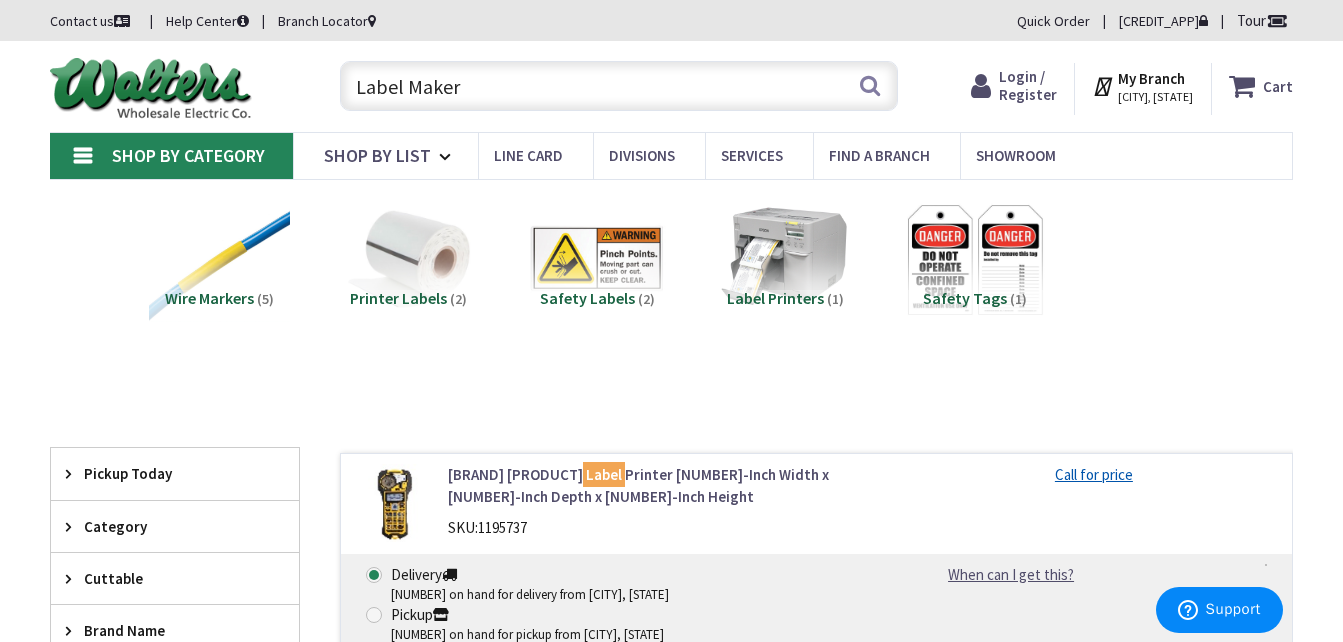 click on "Label Maker" at bounding box center [619, 86] 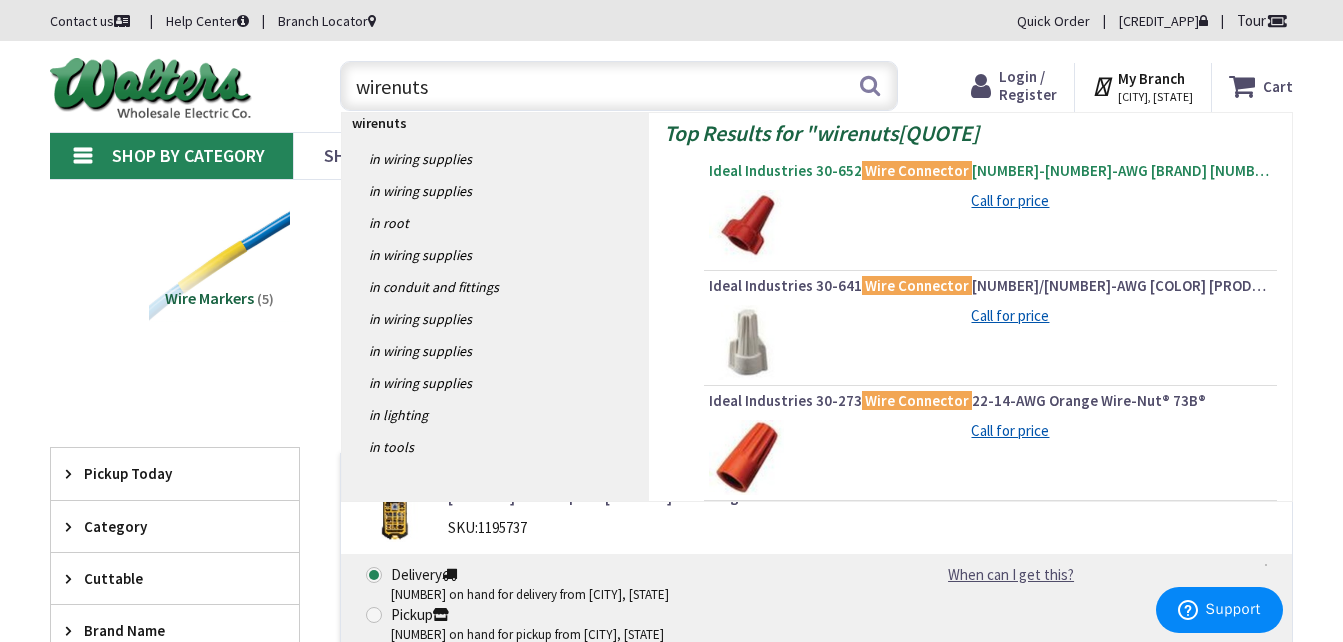 type on "wirenuts" 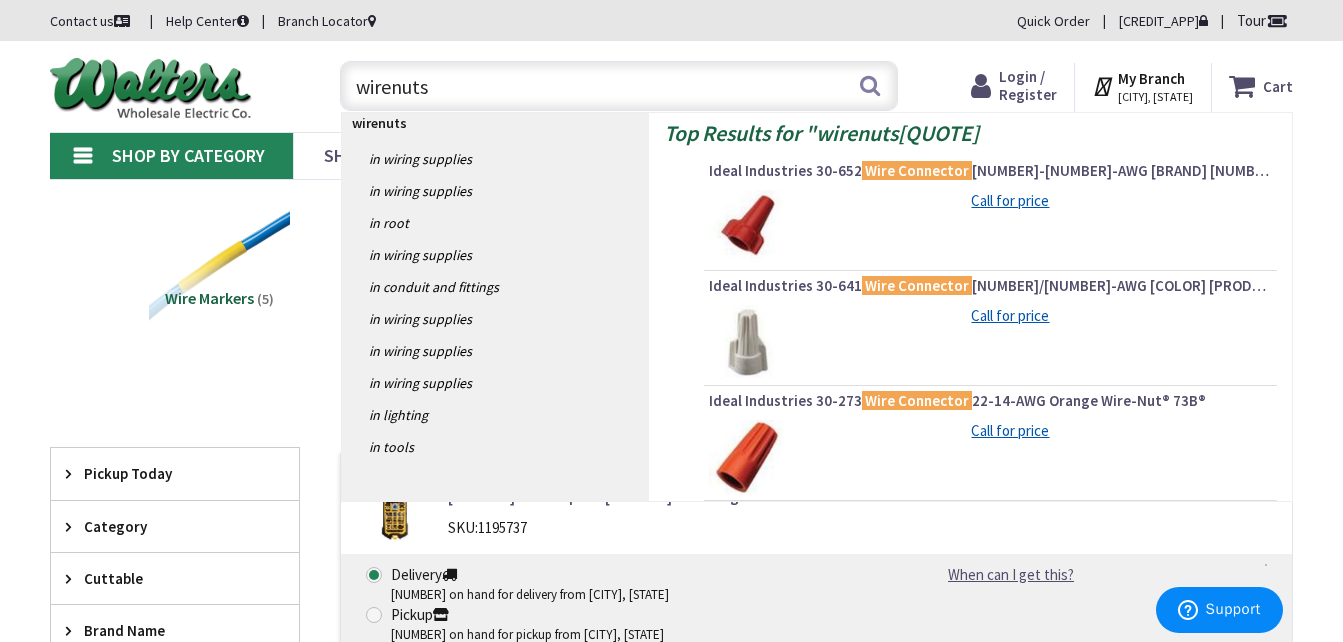 click on "Ideal Industries 30-652  Wire Connector  18-8-AWG Red Wing-Nut® 452®" at bounding box center [990, 171] 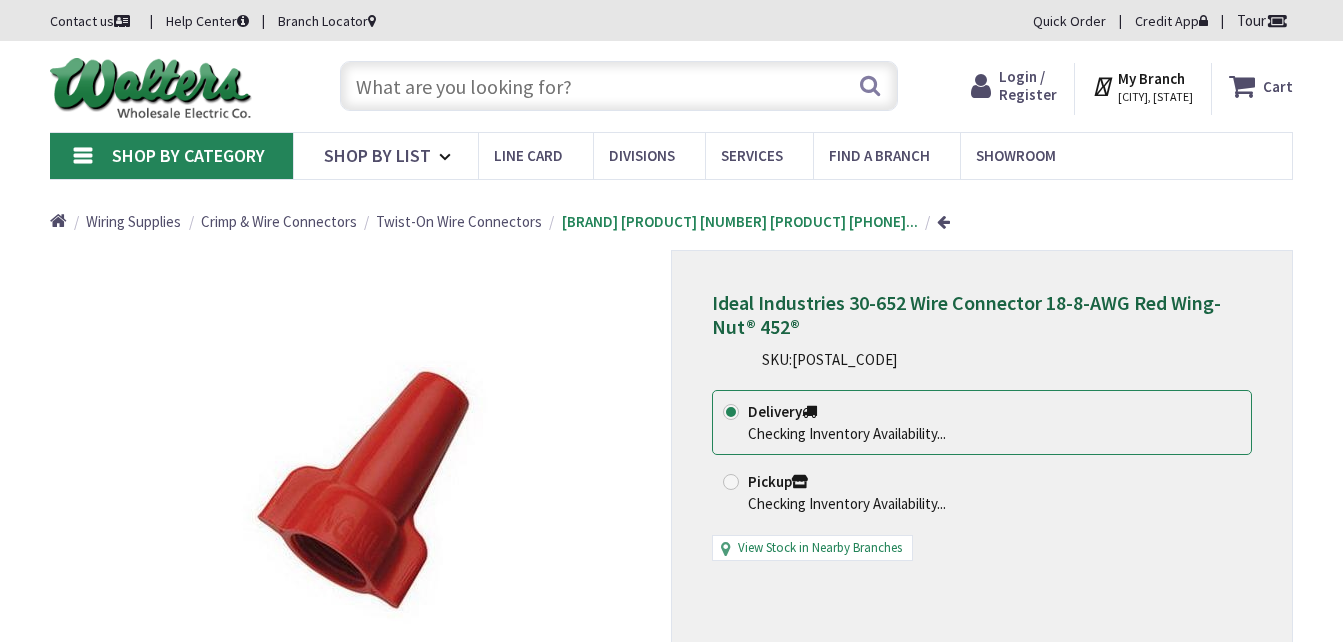 scroll, scrollTop: 0, scrollLeft: 0, axis: both 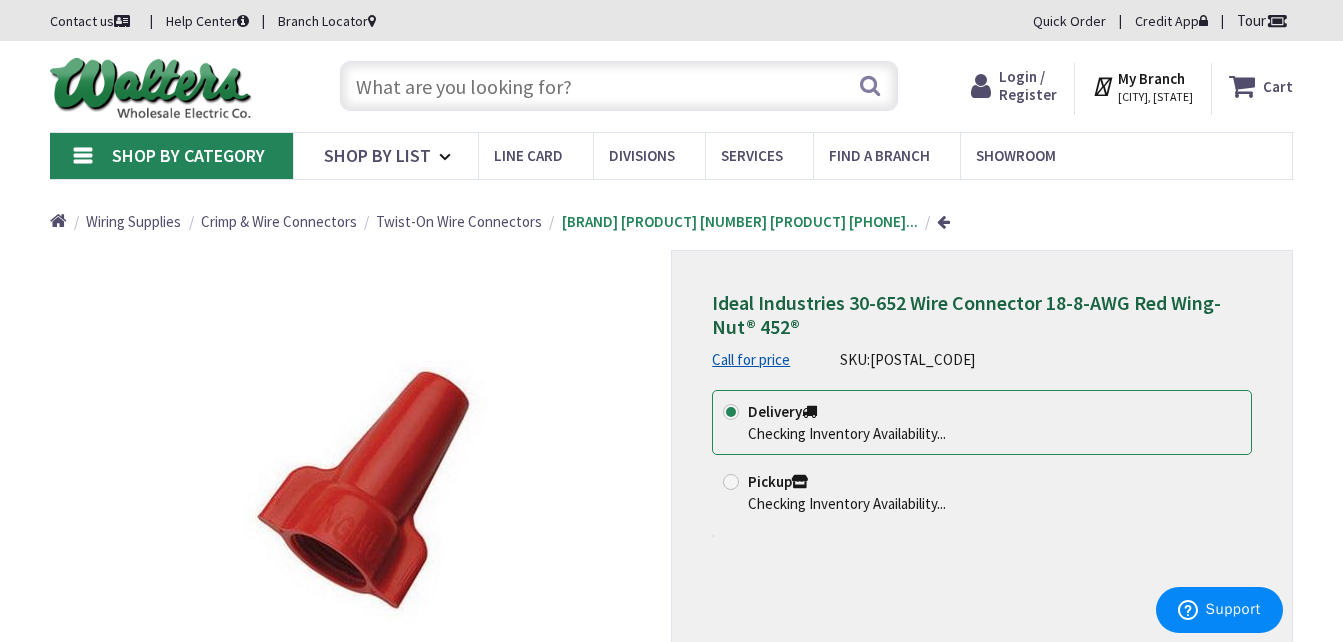 click on "Ideal Industries 30-652 Wire Connector 18-8-AWG Red Wing-Nut® 452®" at bounding box center [966, 314] 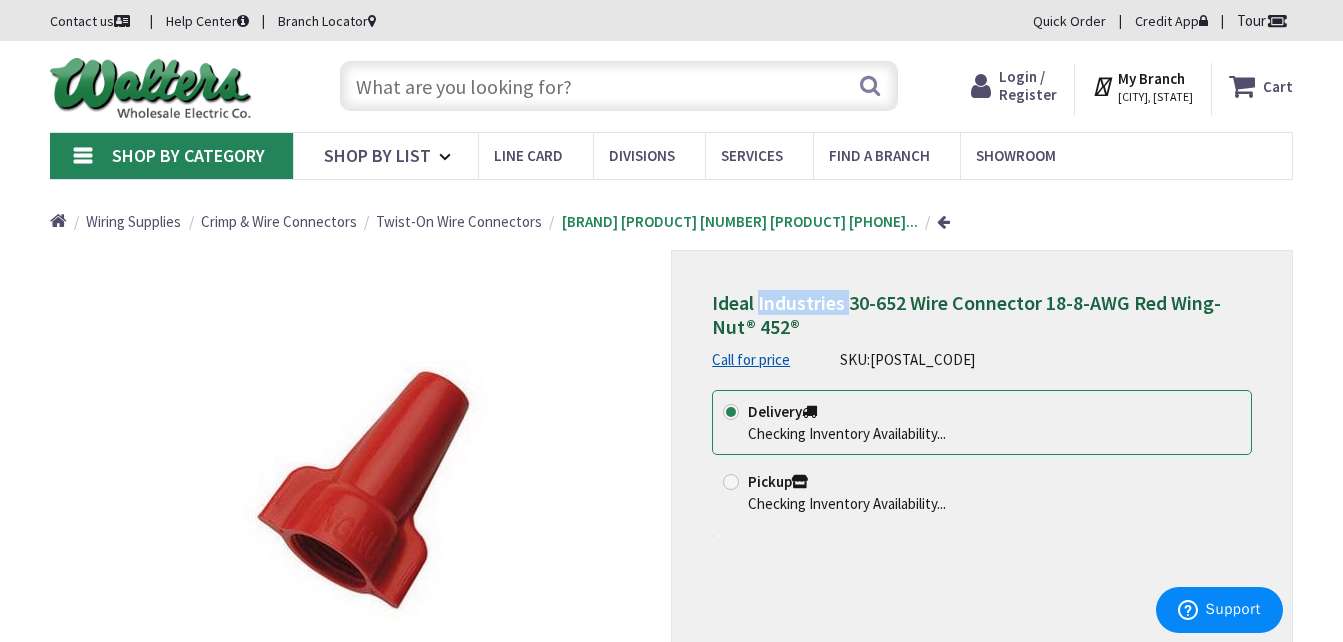 click on "Ideal Industries 30-652 Wire Connector 18-8-AWG Red Wing-Nut® 452®" at bounding box center [966, 314] 